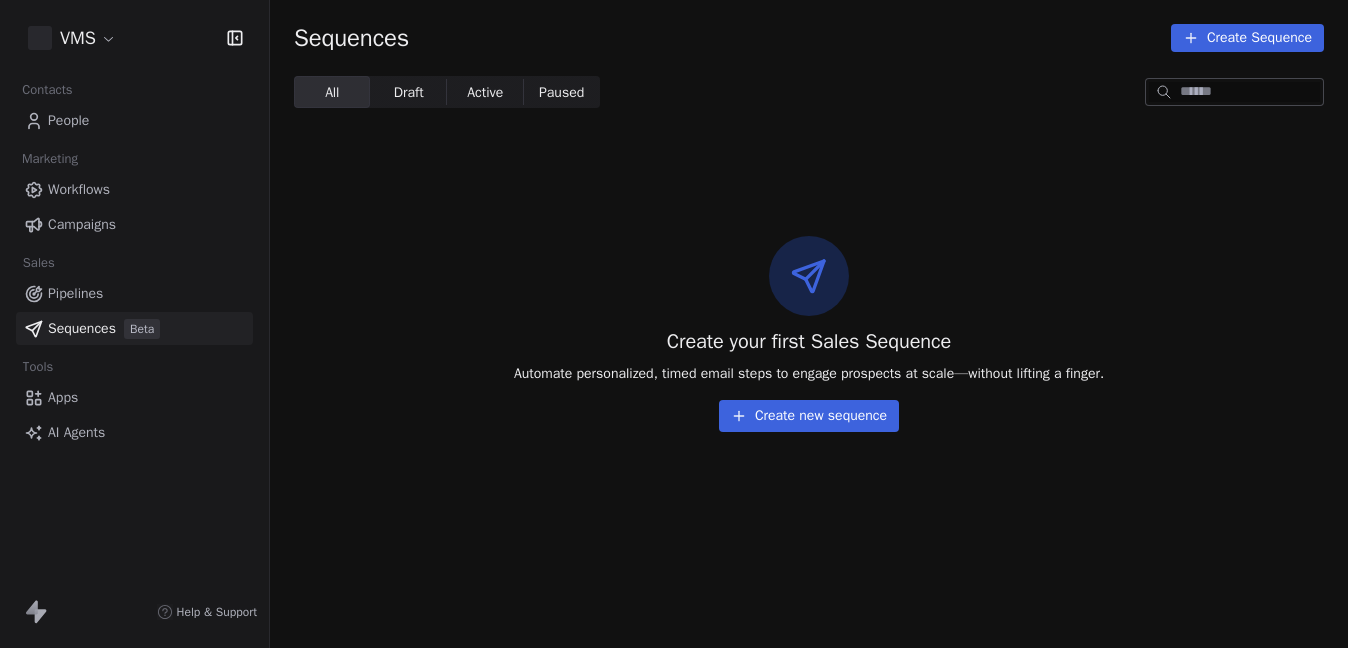 scroll, scrollTop: 0, scrollLeft: 0, axis: both 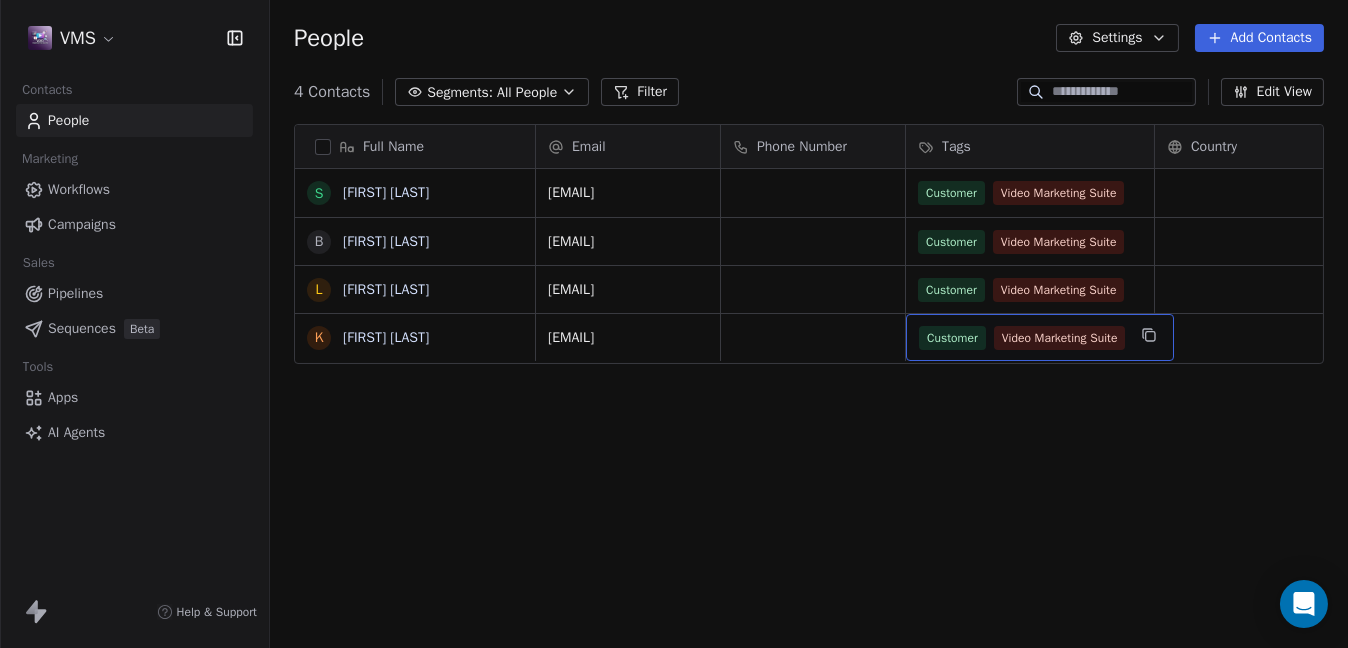 click on "Customer" at bounding box center [952, 338] 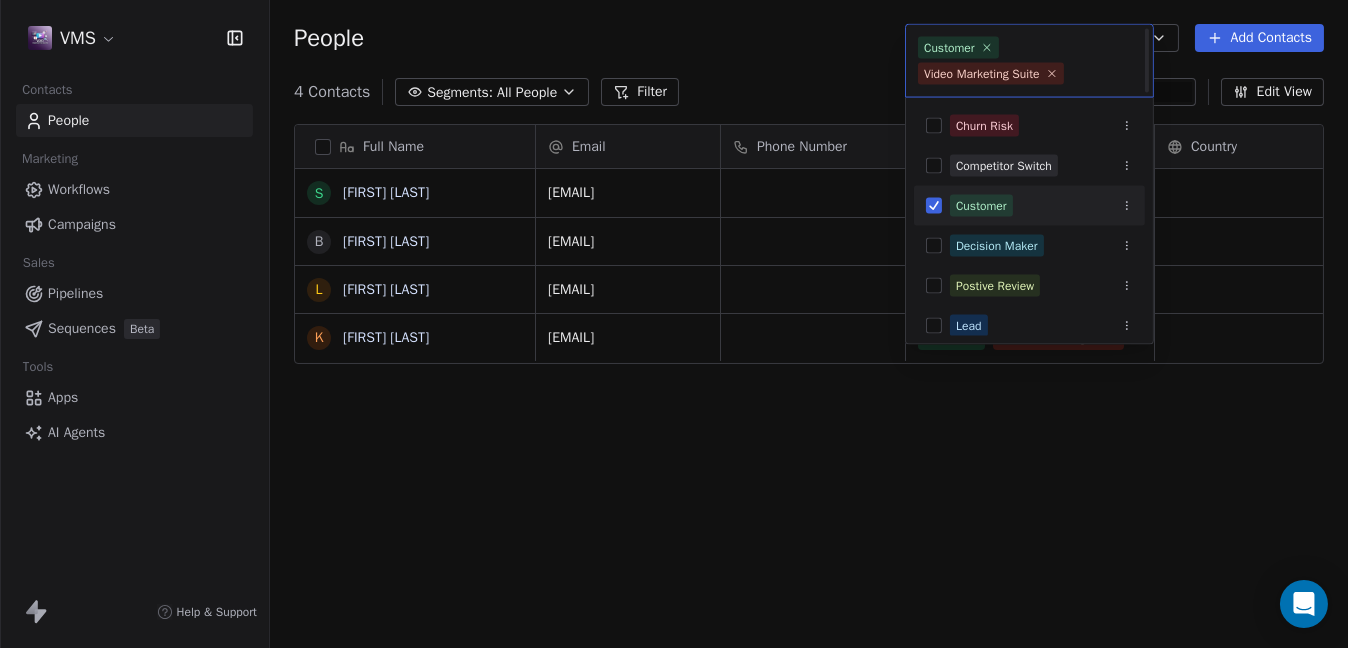 scroll, scrollTop: 9, scrollLeft: 0, axis: vertical 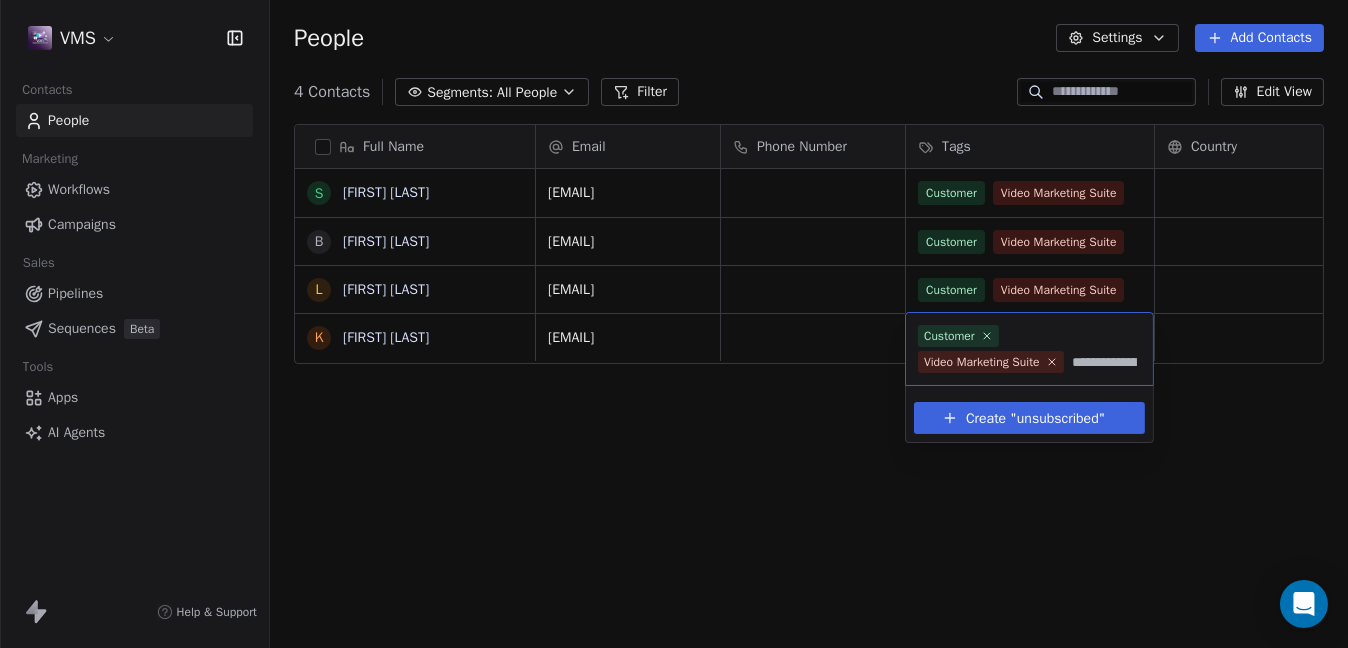 type on "**********" 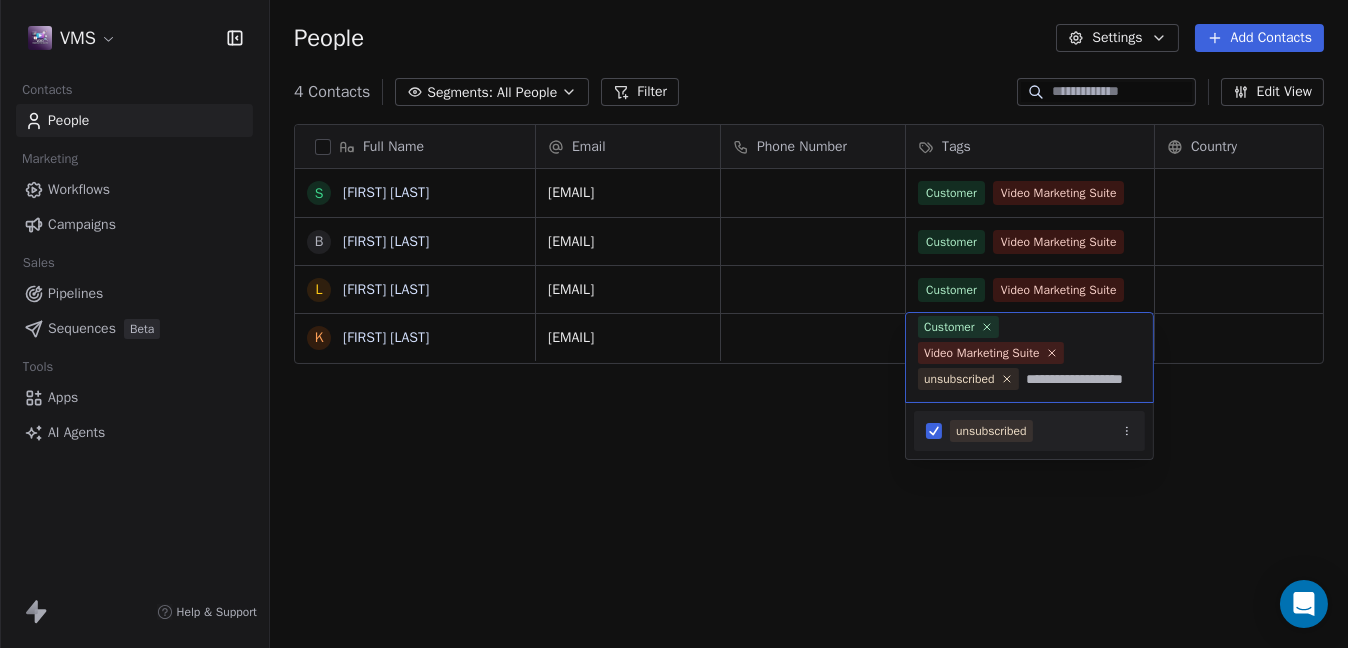 type 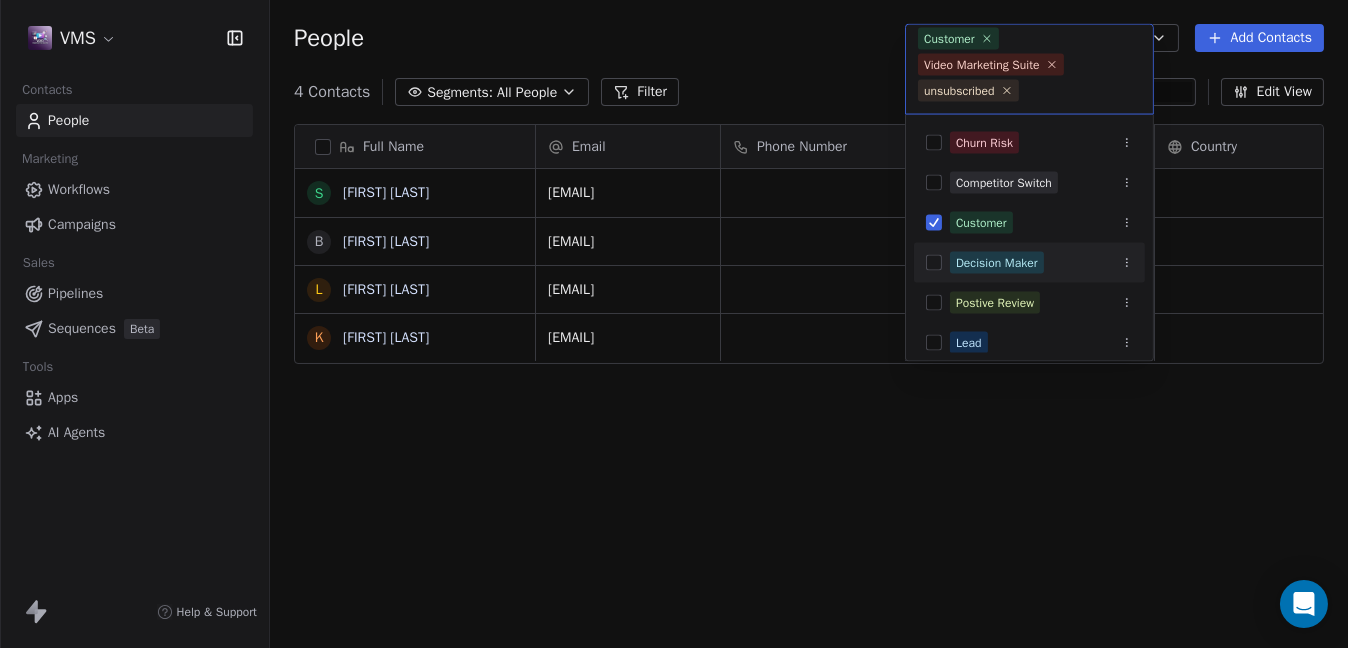 click on "Video Marketing Suite Contacts People Marketing Workflows Campaigns Sales Pipelines Sequences Beta Tools Apps AI Agents Help & Support People Settings Add Contacts 4 Contacts Segments: All People Filter Edit View Tag Add to Sequence Export Full Name S [LAST] [FIRST] B [LAST] [FIRST] L [LAST] [FIRST] K [LAST] [FIRST] Email Phone Number Tags Country Website Job Title Status [EMAIL] Customer videomarketingsuite ai [EMAIL] Customer videomarketingsuite ai [EMAIL] Customer videomarketingsuite ai [EMAIL] Customer videomarketingsuite ai
To pick up a draggable item, press the space bar.
While dragging, use the arrow keys to move the item.
Press space again to drop the item in its new position, or press escape to cancel.
Customer videomarketingsuite ai unsubscribed Churn Risk Competitor Switch Customer Decision Maker Postive Review Lead Price Sensitive Video Marketing Suite (Windows) videomarketingsuite ai VIP Webinar Attendee" at bounding box center [674, 324] 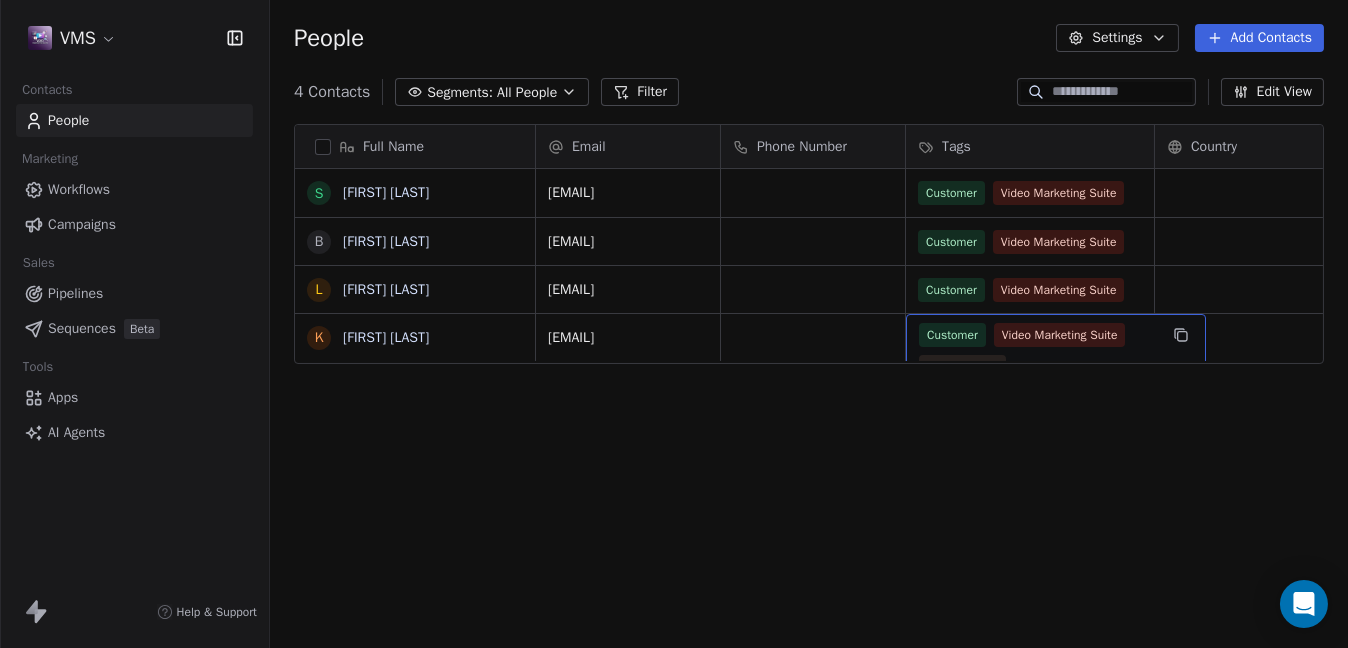 click on "Full Name S [LAST] [FIRST] B [LAST] [FIRST] L [LAST] [FIRST] K [LAST] [FIRST] Email Phone Number Tags Country Website Job Title Status [EMAIL] Customer videomarketingsuite ai [EMAIL] Customer videomarketingsuite ai [EMAIL] Customer videomarketingsuite ai [EMAIL] Customer videomarketingsuite ai unsubscribed
To pick up a draggable item, press the space bar.
While dragging, use the arrow keys to move the item.
Press space again to drop the item in its new position, or press escape to cancel." at bounding box center (809, 393) 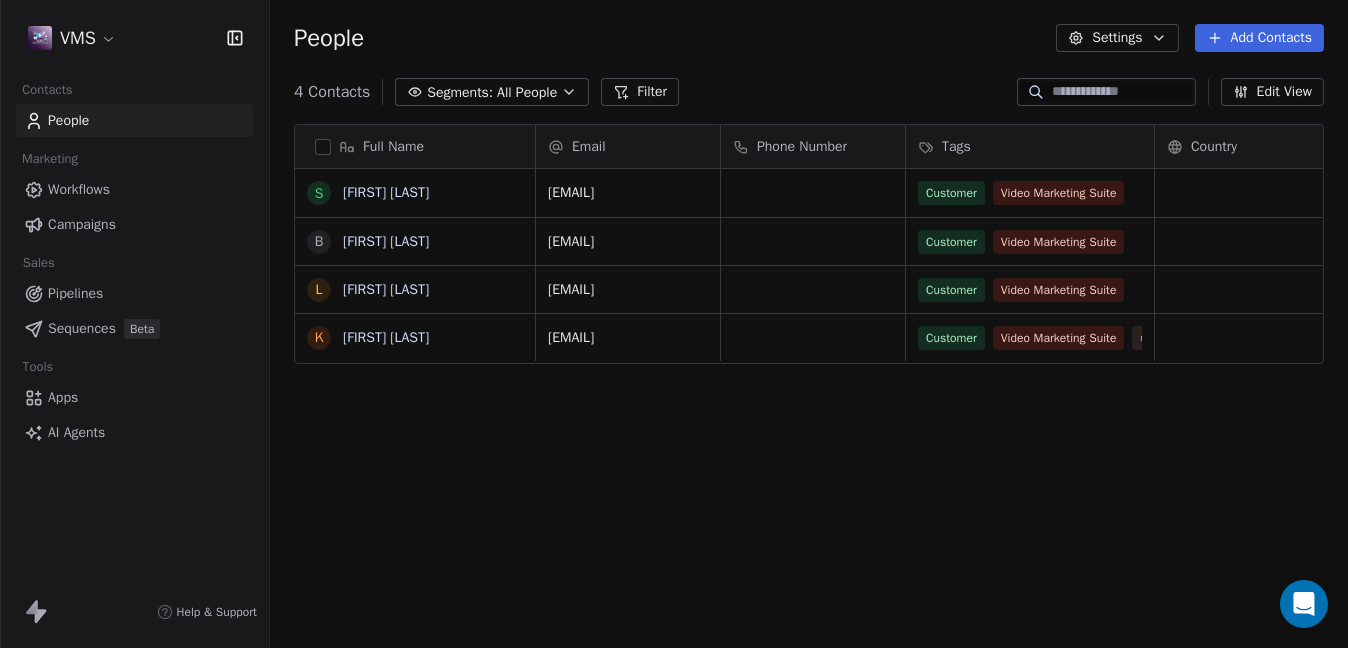 click on "Workflows" at bounding box center (79, 189) 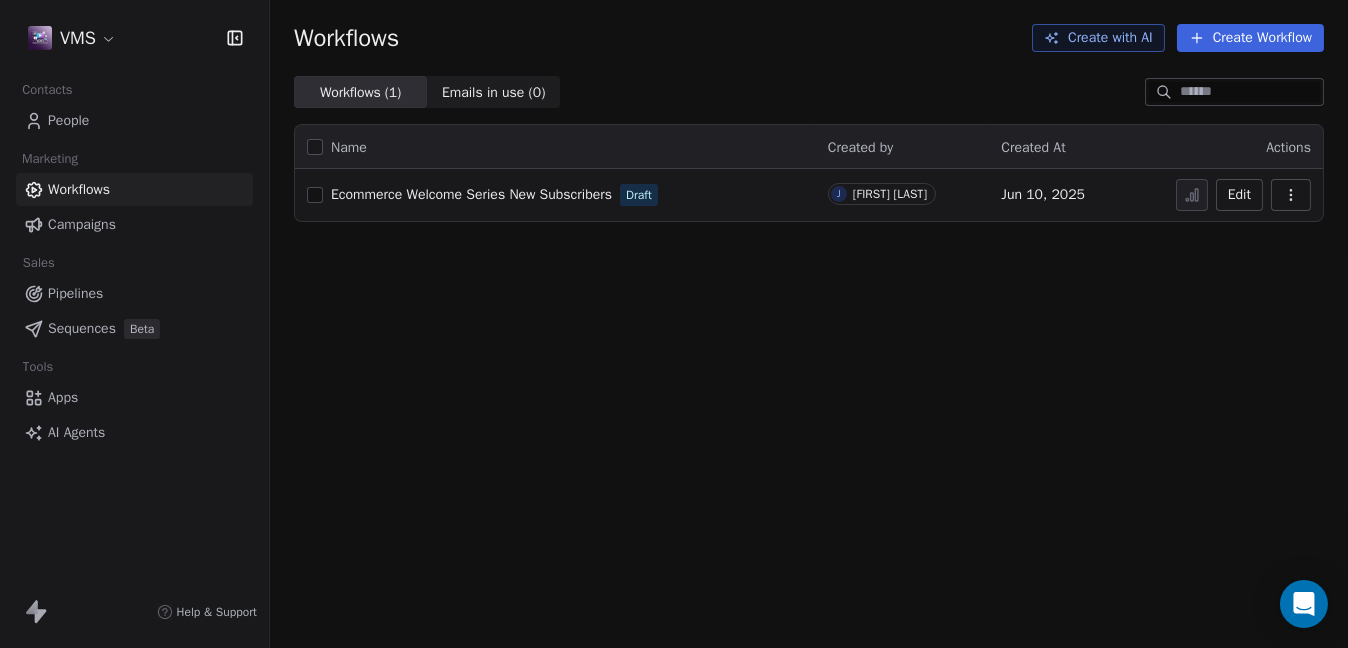 click on "Campaigns" at bounding box center [82, 224] 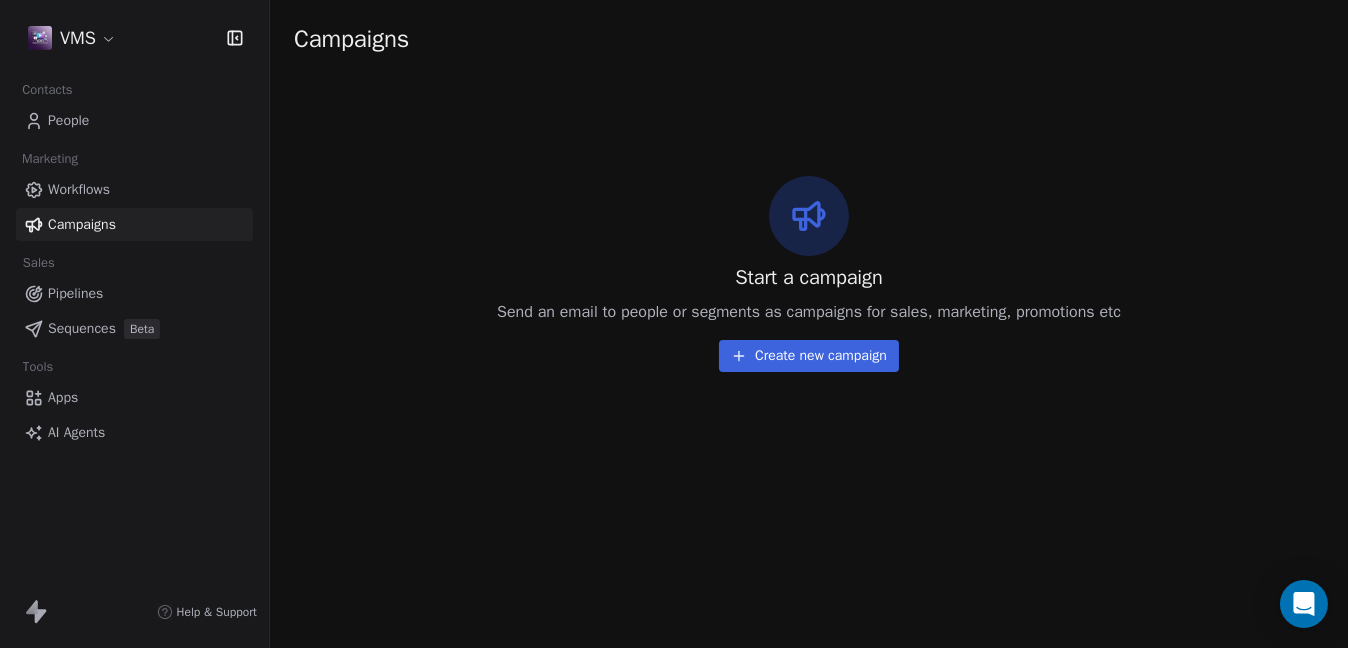 click on "Pipelines" at bounding box center [75, 293] 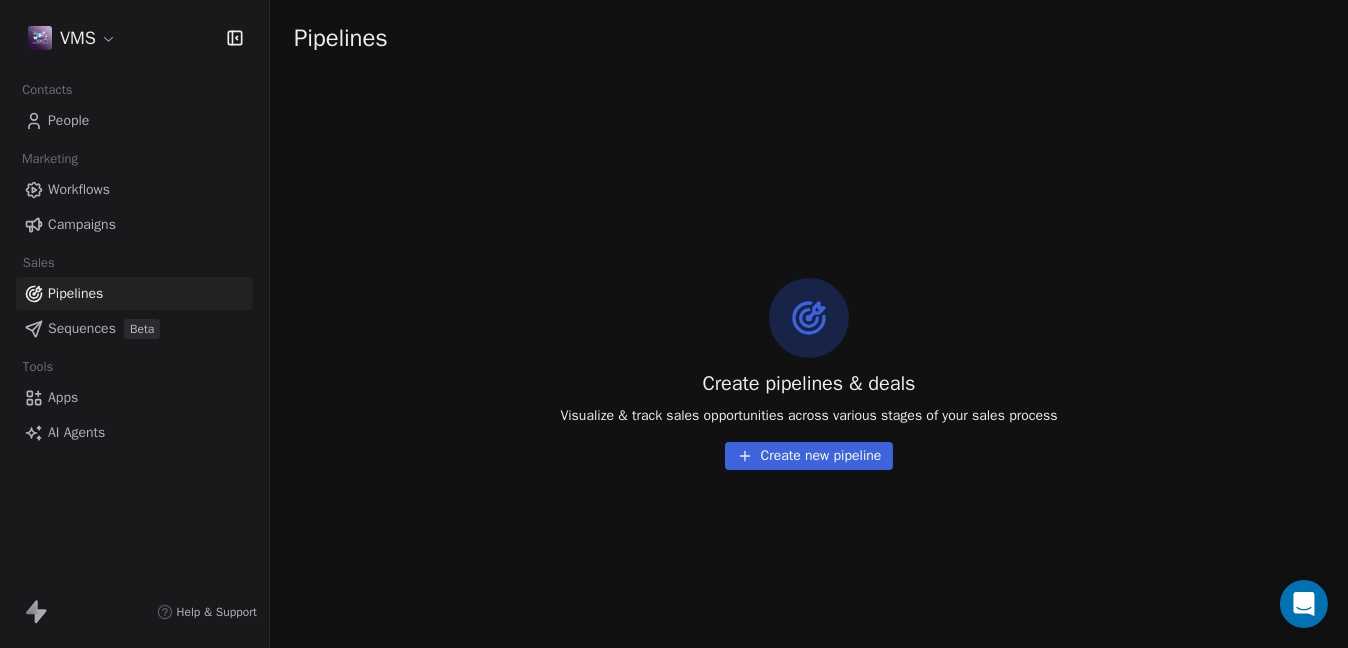 click on "Sequences" at bounding box center [82, 328] 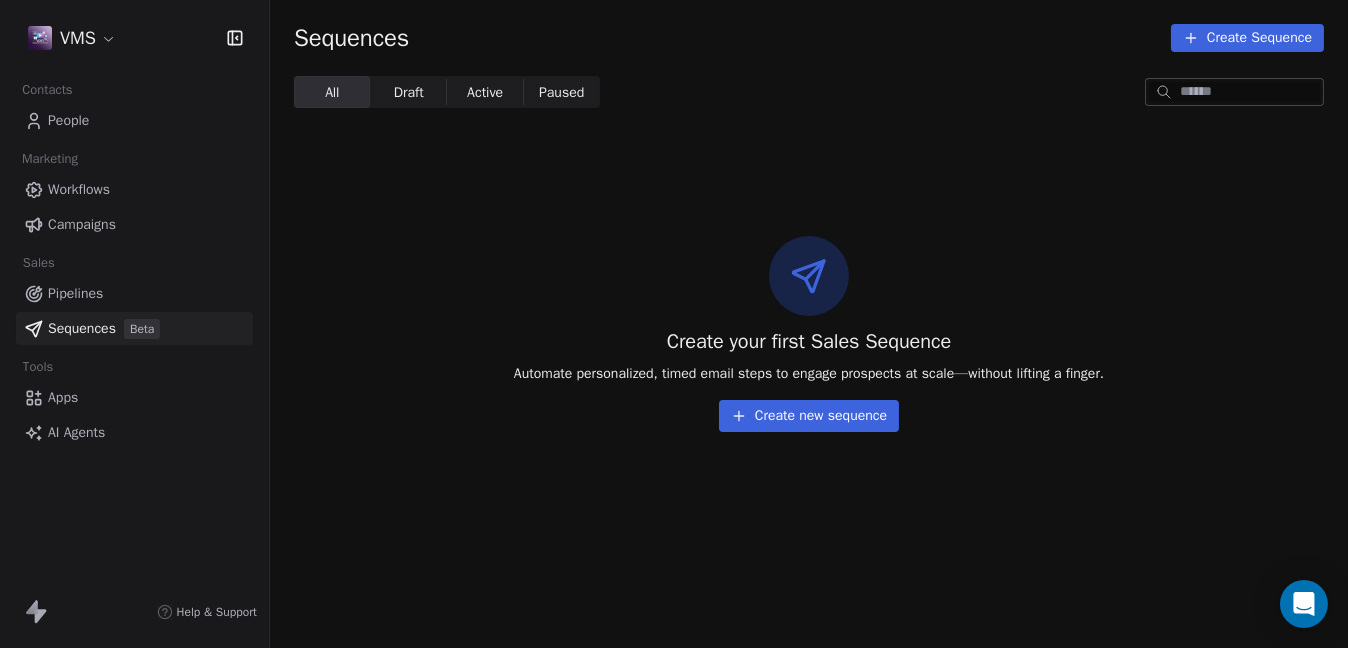 click on "AI Agents" at bounding box center (76, 432) 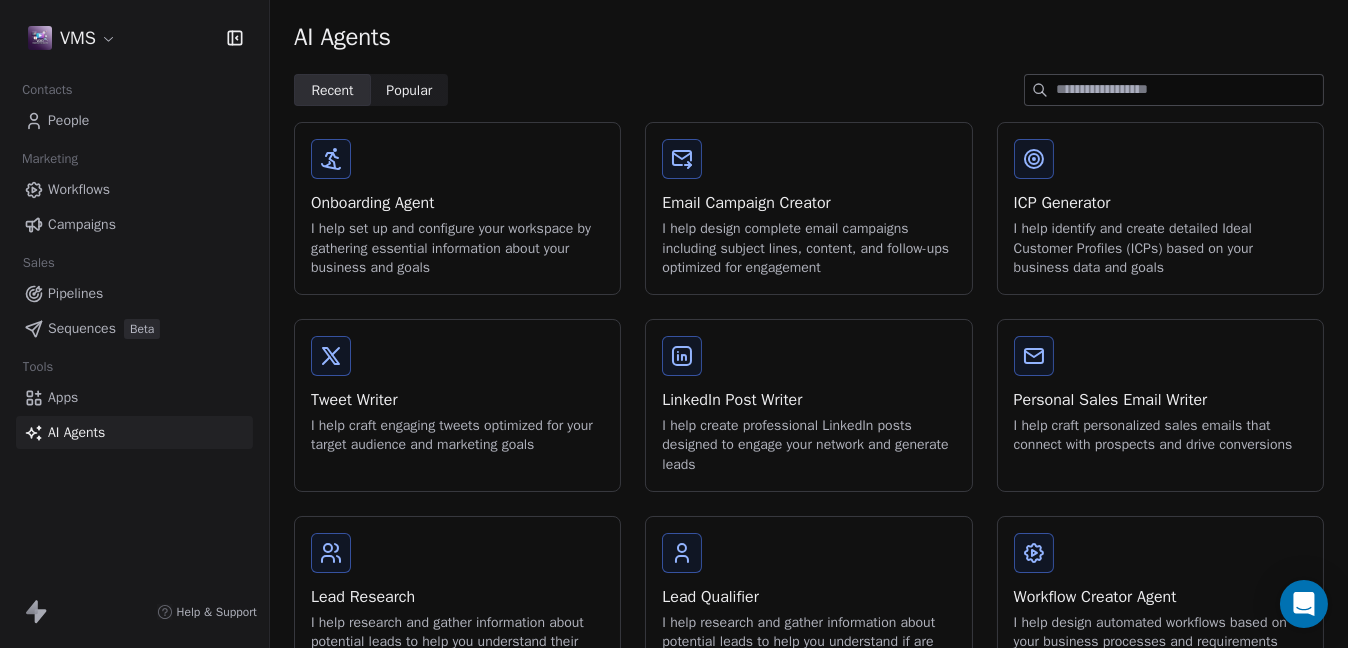 scroll, scrollTop: 61, scrollLeft: 0, axis: vertical 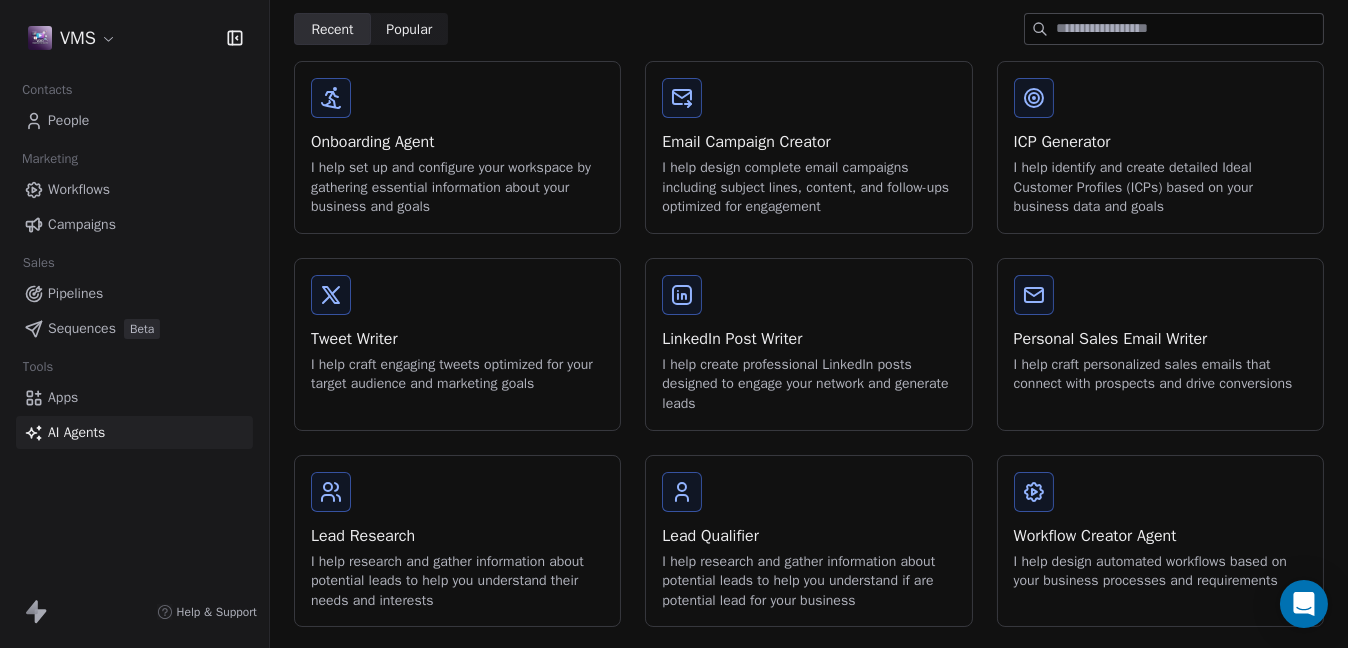 click on "Apps" at bounding box center [63, 397] 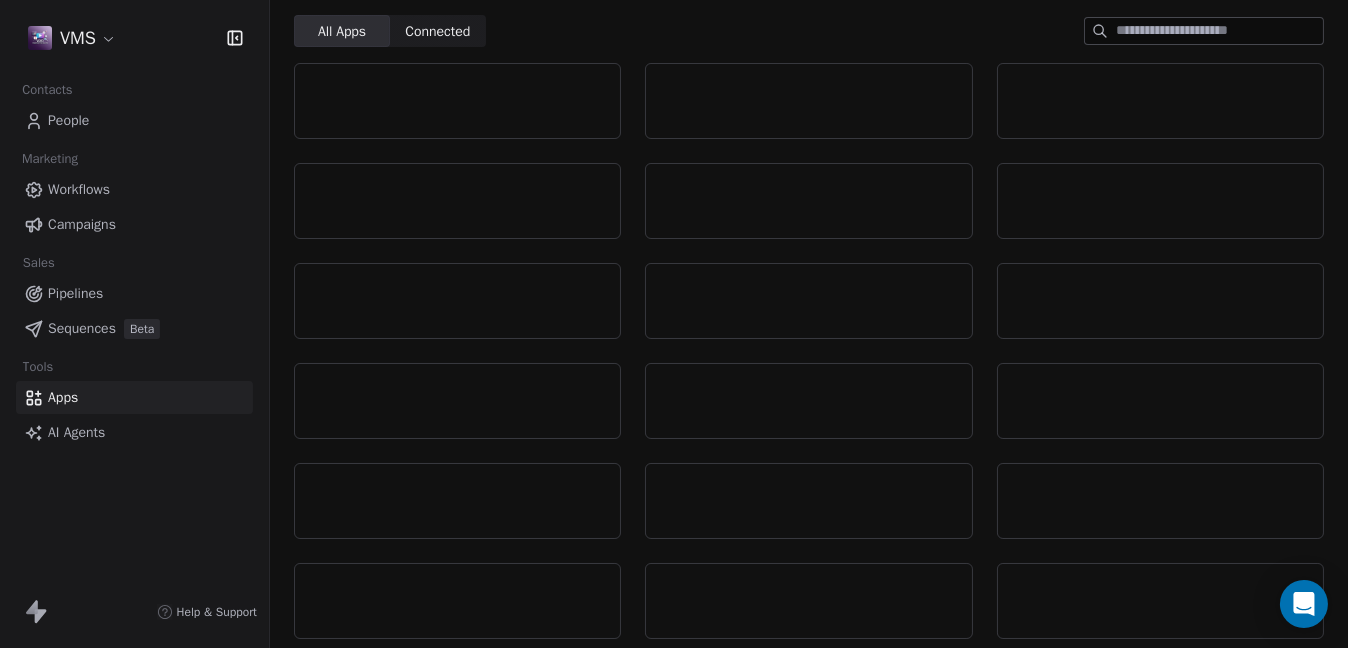 scroll, scrollTop: 0, scrollLeft: 0, axis: both 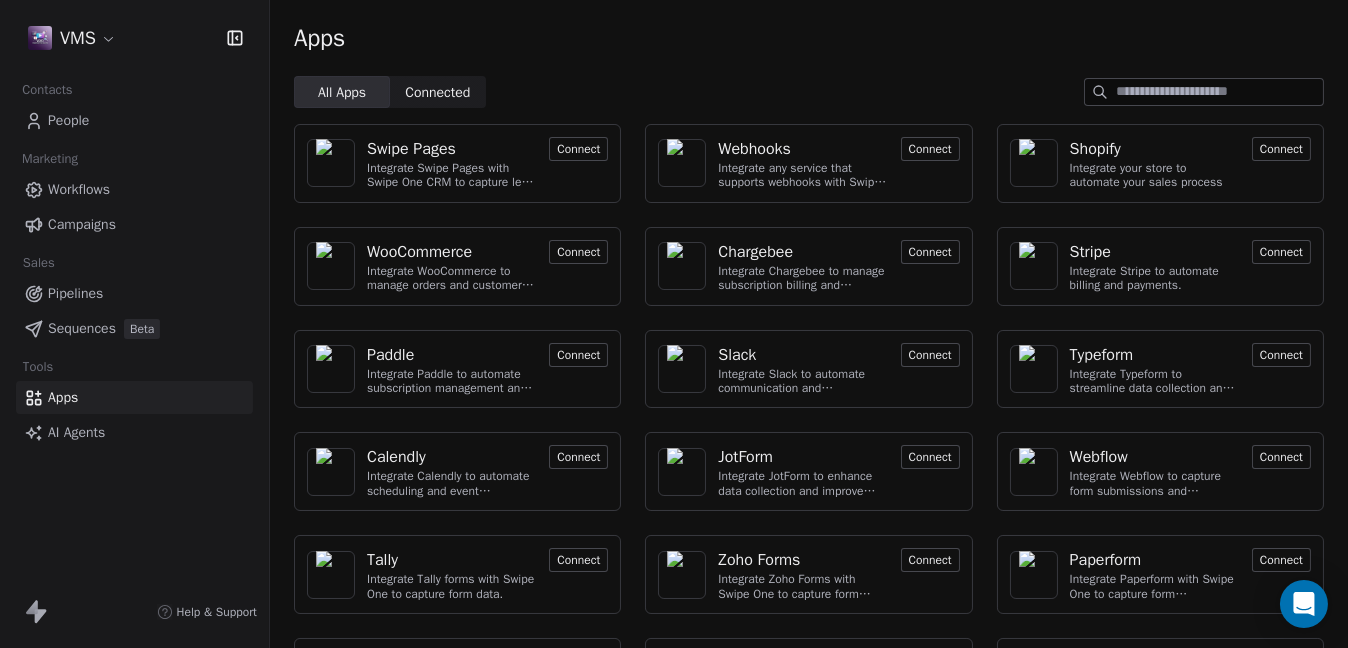click on "Campaigns" at bounding box center (82, 224) 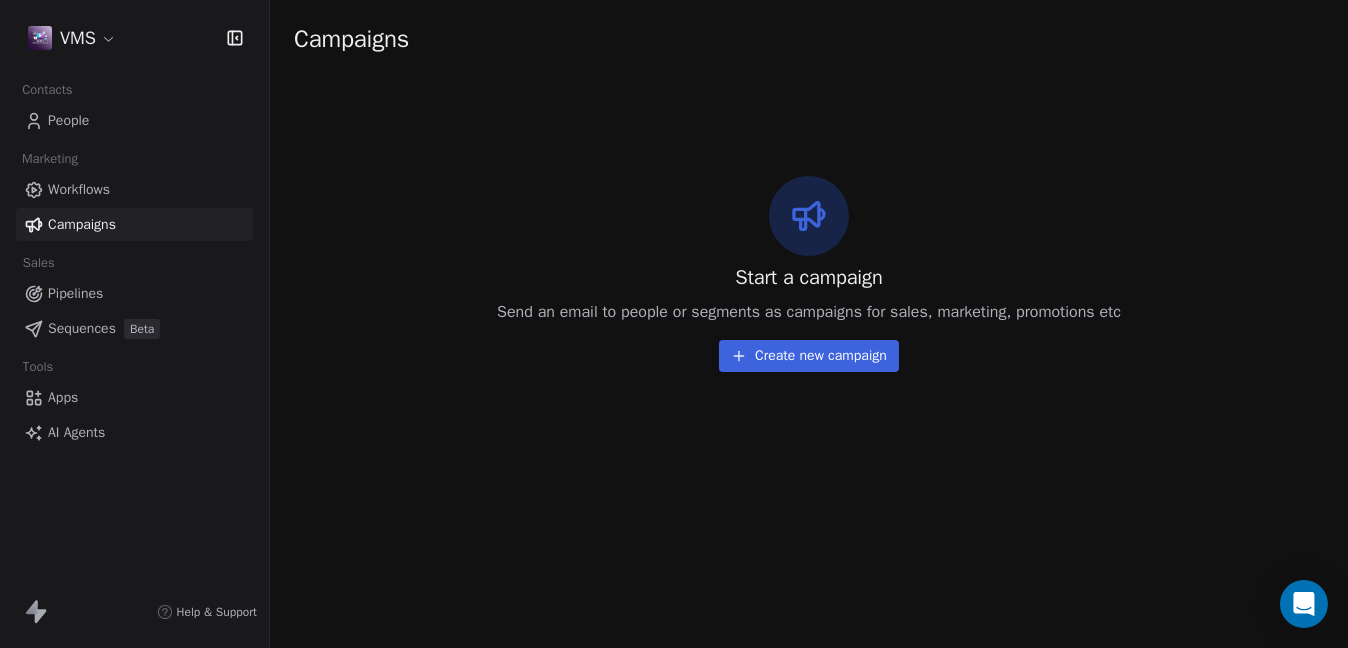click on "Pipelines" at bounding box center (75, 293) 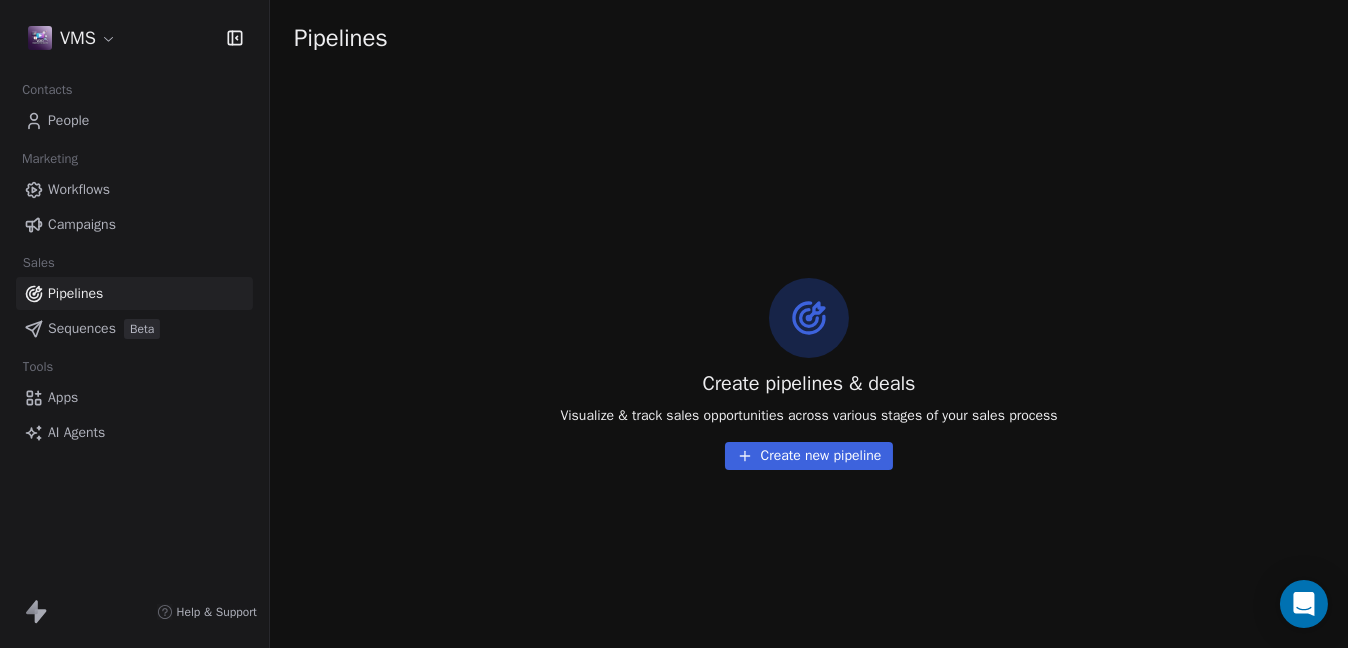 click on "Sequences" at bounding box center [82, 328] 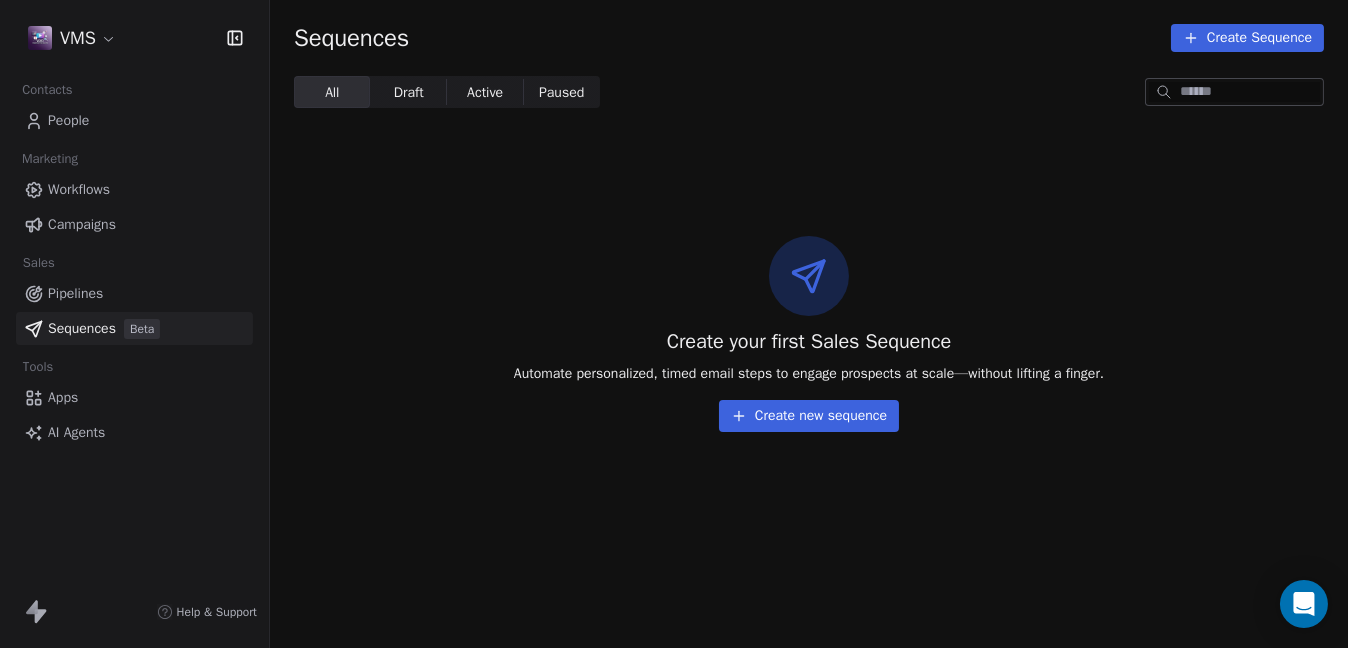 click on "Pipelines" at bounding box center [75, 293] 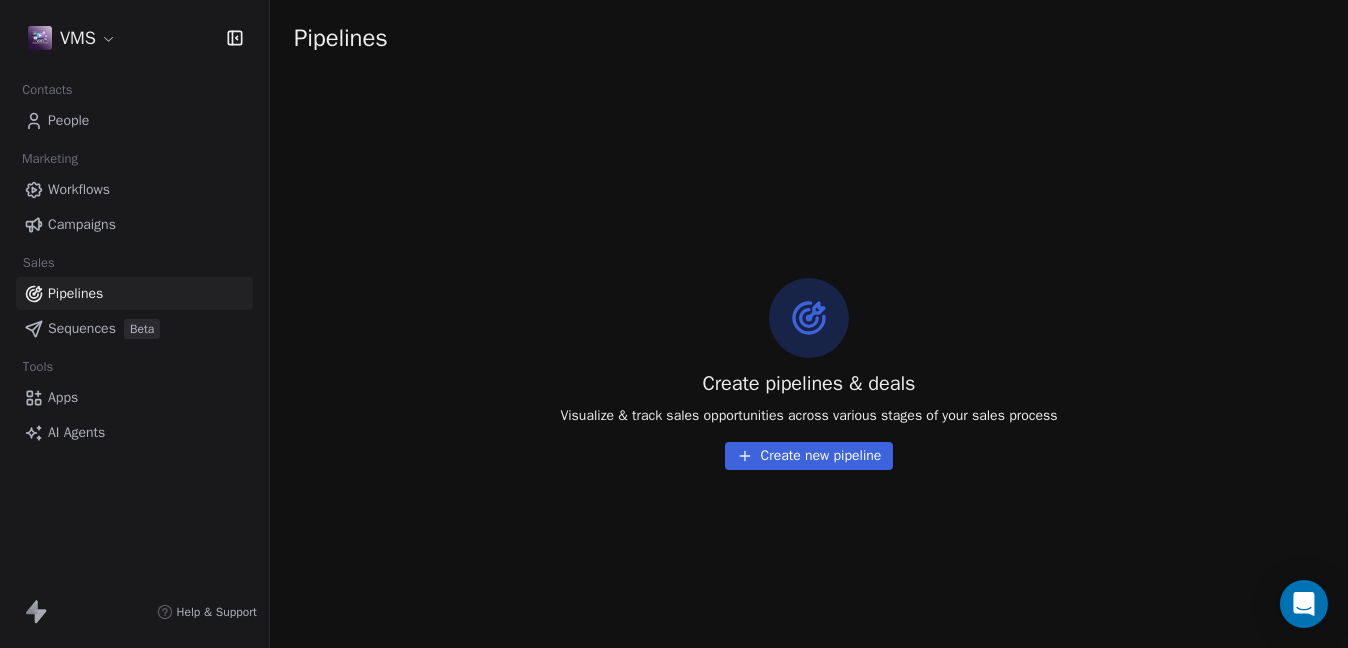 click on "People" at bounding box center [134, 120] 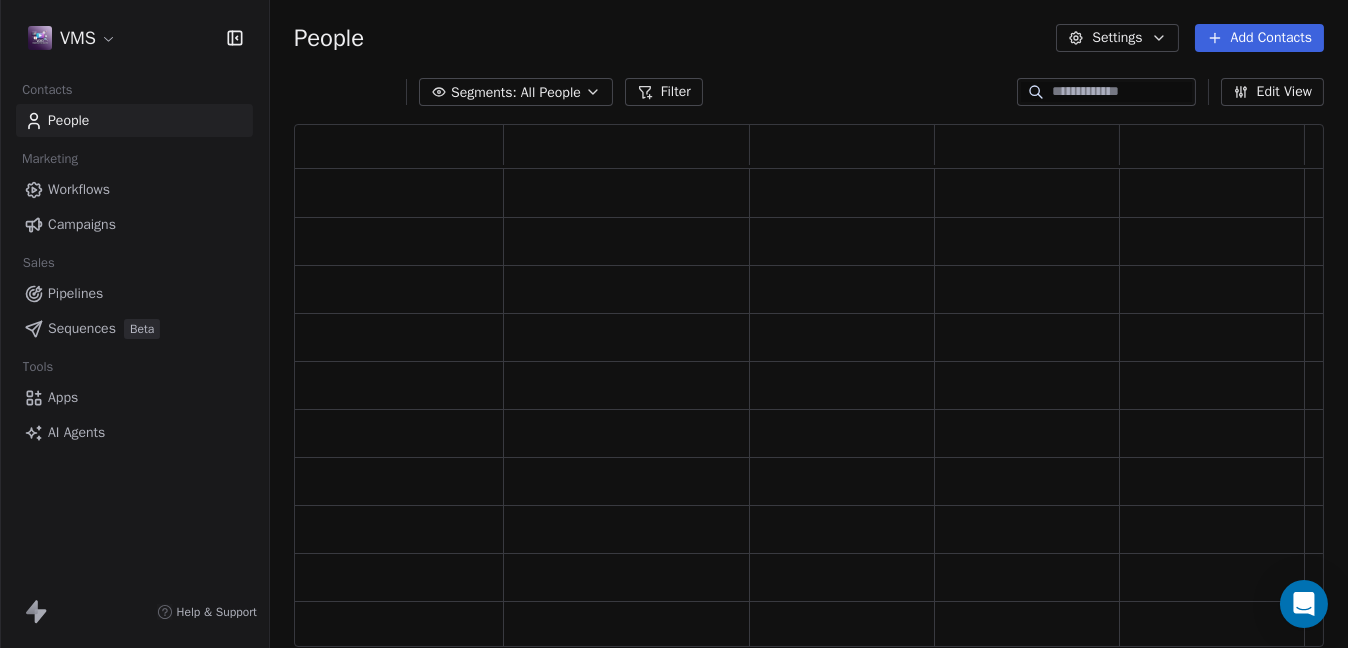 scroll, scrollTop: 16, scrollLeft: 15, axis: both 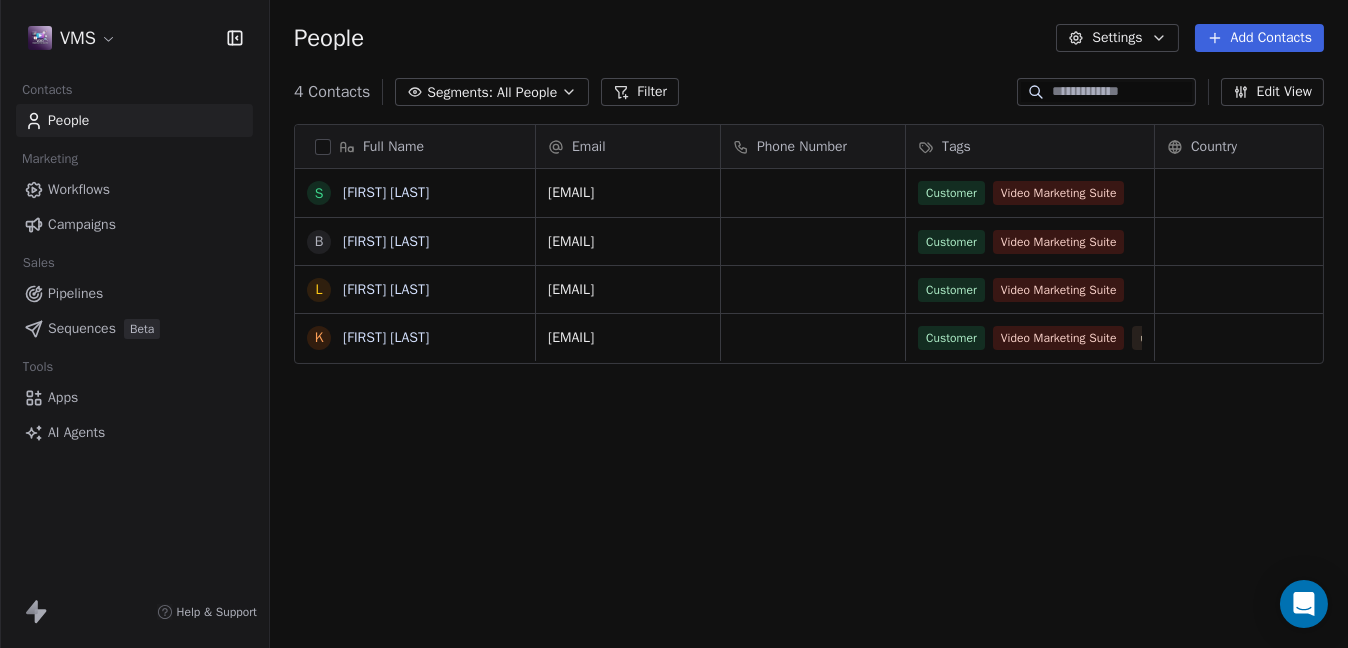 click on "Workflows" at bounding box center (79, 189) 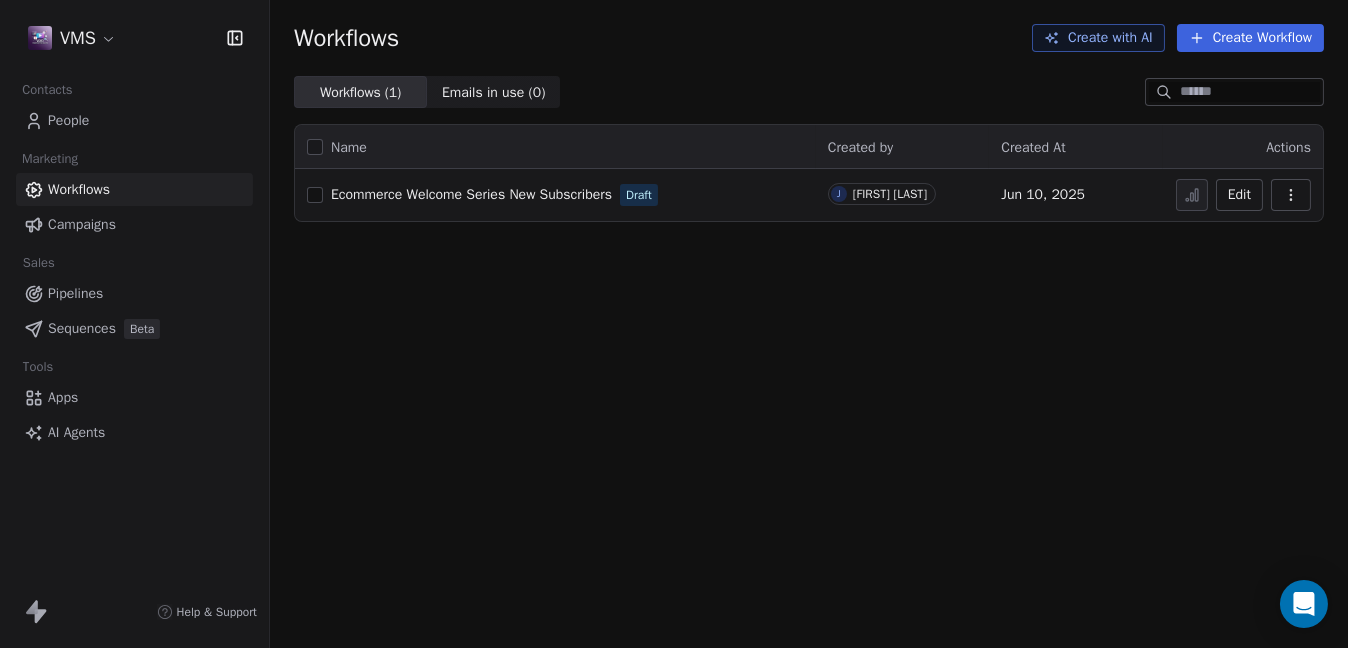 click on "Campaigns" at bounding box center [82, 224] 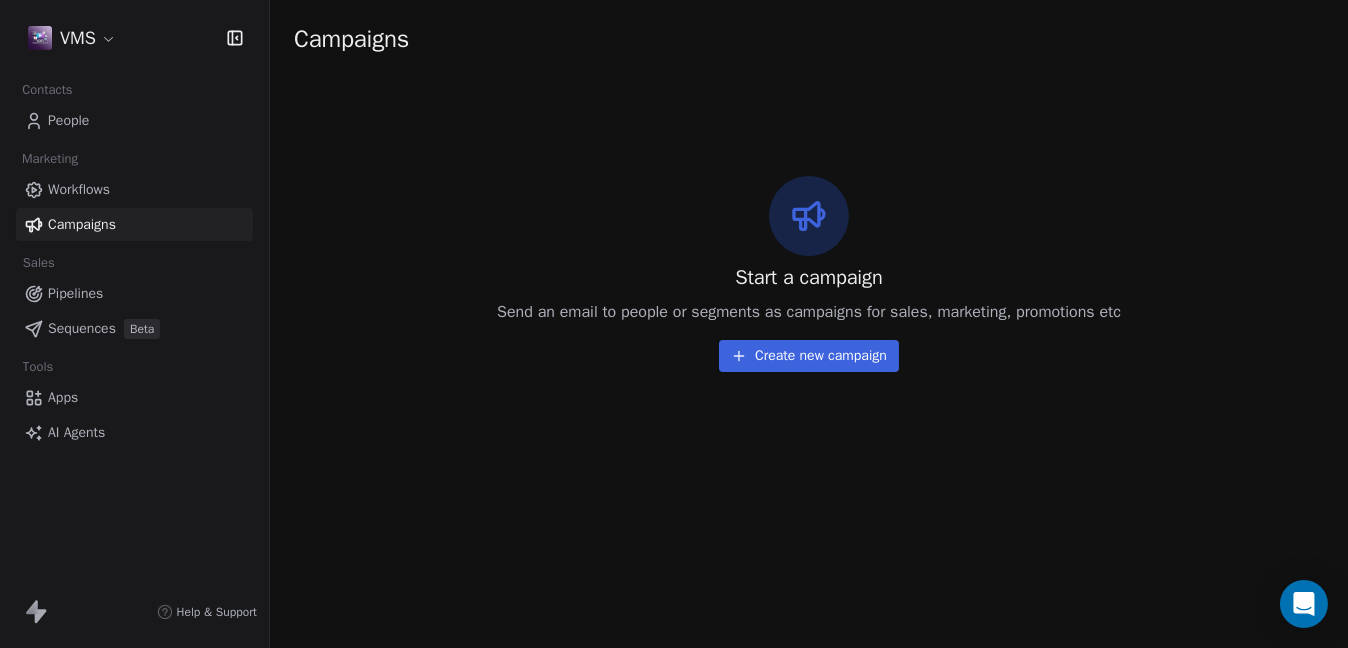 click on "Workflows" at bounding box center [79, 189] 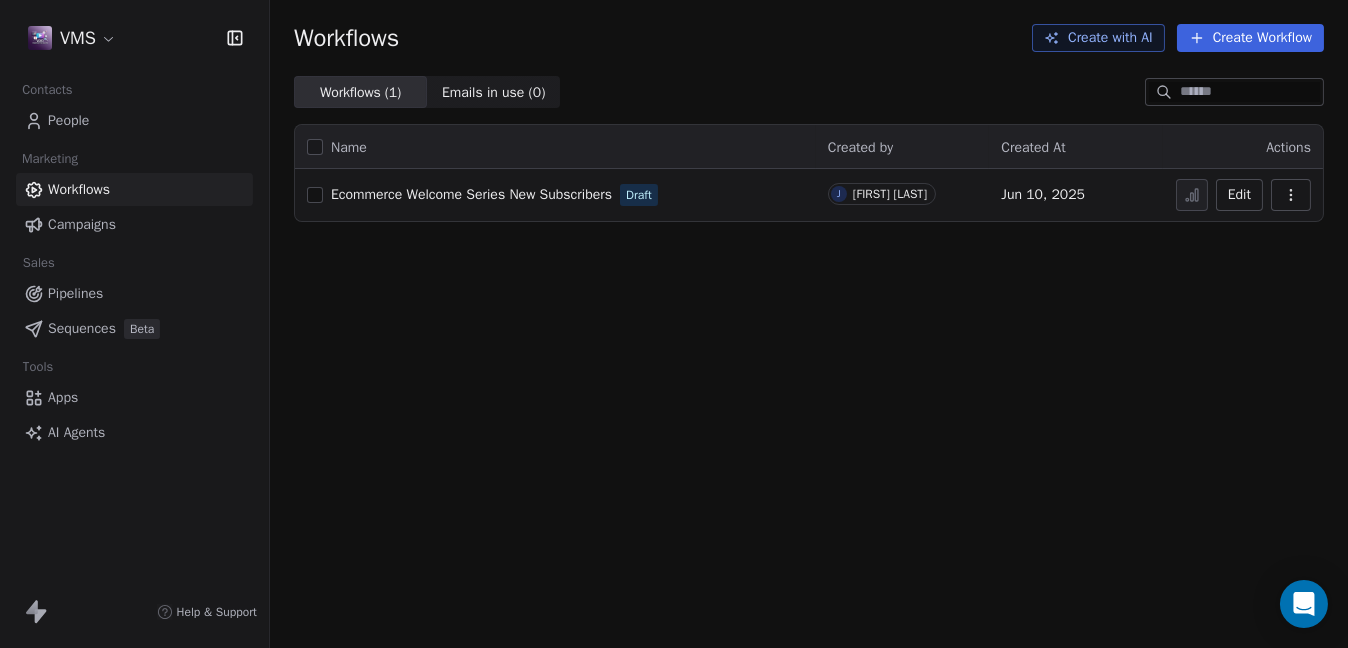 click on "Emails in use ( 0 )" at bounding box center [494, 92] 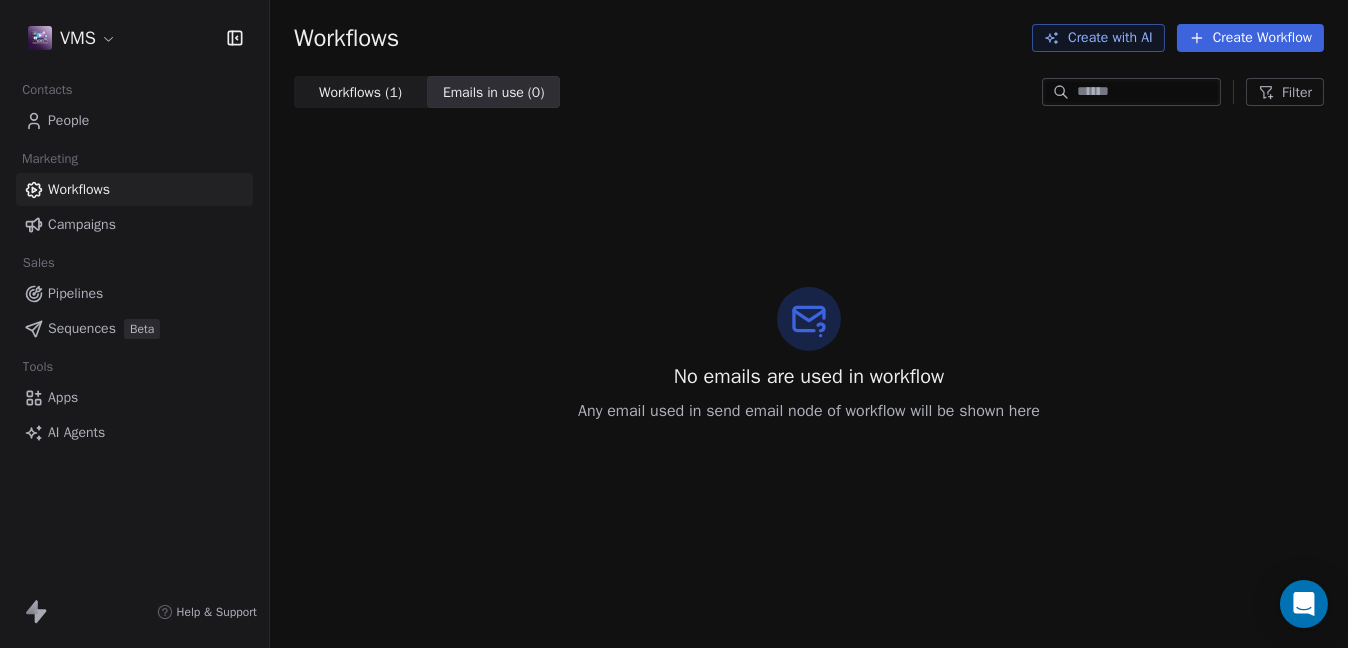 click on "Workflows ( 1 )" at bounding box center (360, 92) 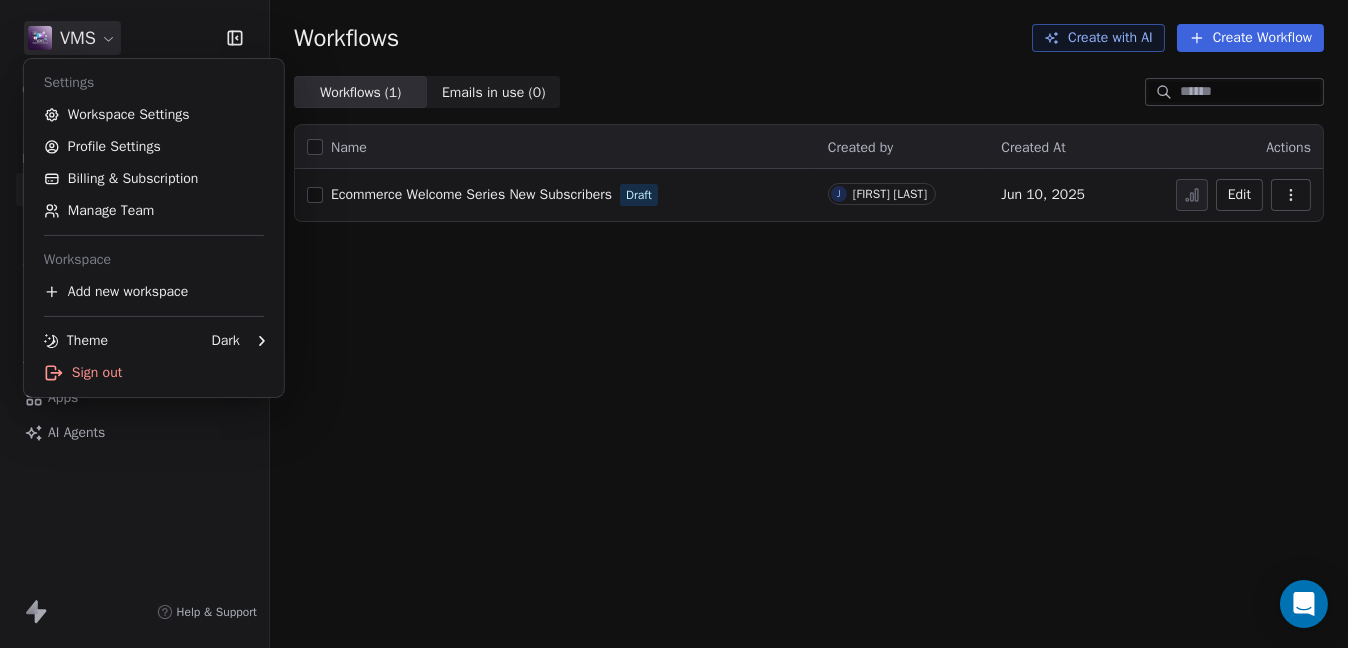 click on "Video Marketing Suite Contacts People Marketing Workflows Campaigns Sales Pipelines Sequences Beta Tools Apps AI Agents Help & Support Workflows Create with AI Create Workflow Workflows ( 1 ) Workflows ( 1 ) Emails in use ( 0 ) Emails in use ( 0 ) Name Created by Created At Actions Ecommerce Welcome Series New Subscribers Draft J [LAST] [FIRST] Jun 10, 2025 Edit
Settings Workspace Settings Profile Settings Billing & Subscription Manage Team Workspace Add new workspace Theme Dark Sign out" at bounding box center (674, 324) 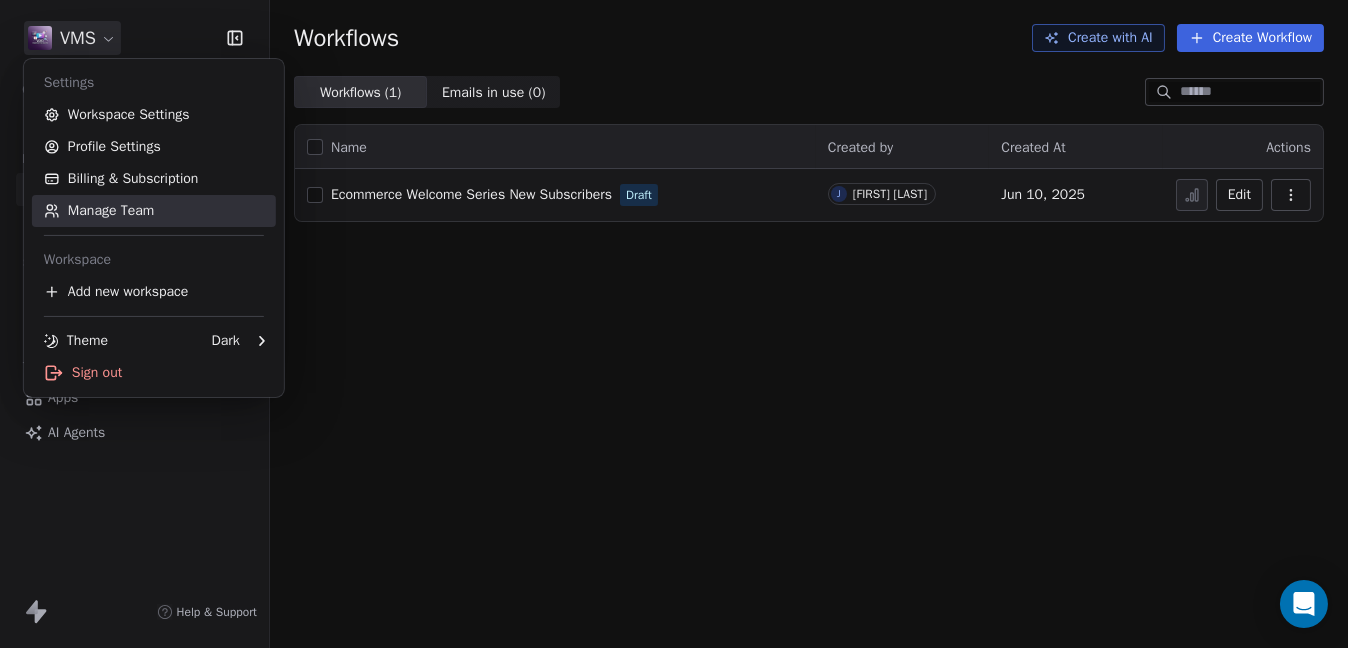 click on "Manage Team" at bounding box center (154, 211) 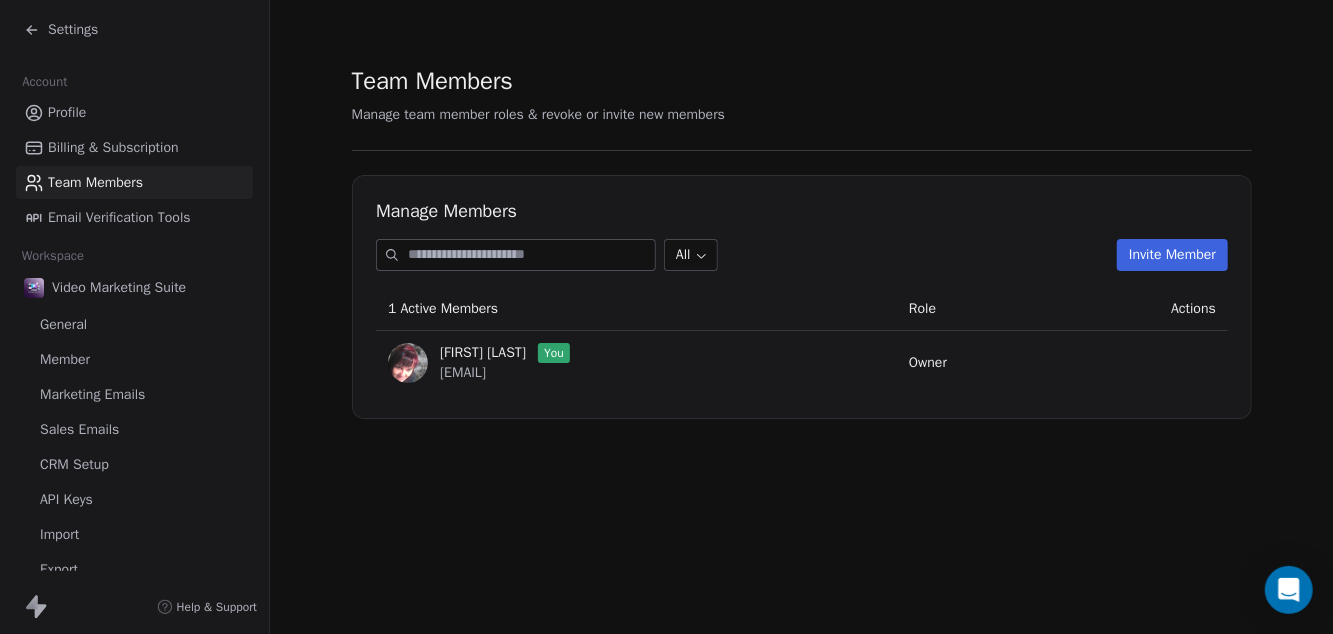 click on "Billing & Subscription" at bounding box center [113, 147] 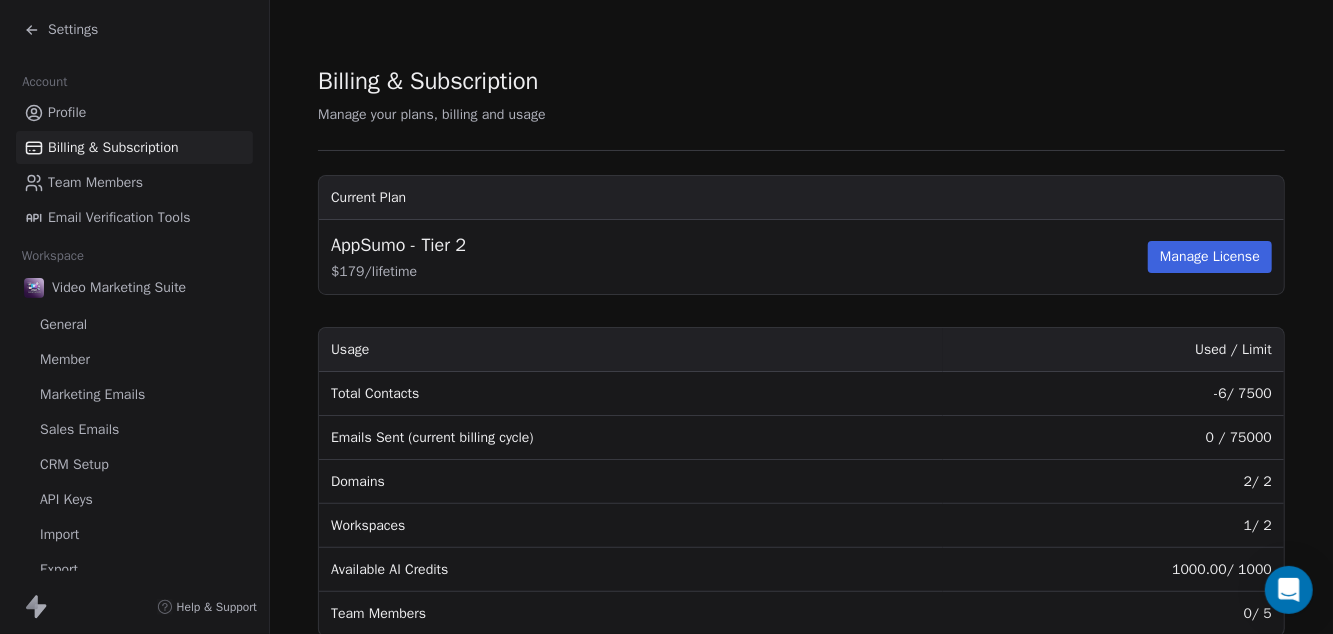 scroll, scrollTop: 21, scrollLeft: 0, axis: vertical 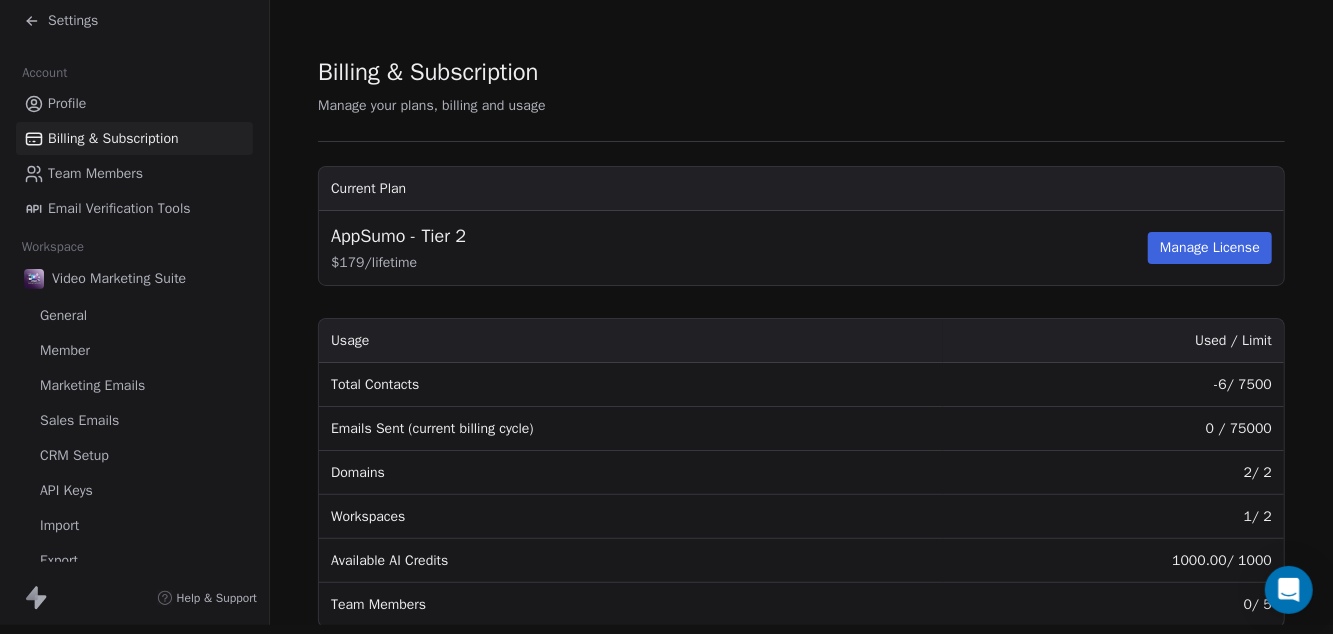 click on "Settings" at bounding box center (61, 21) 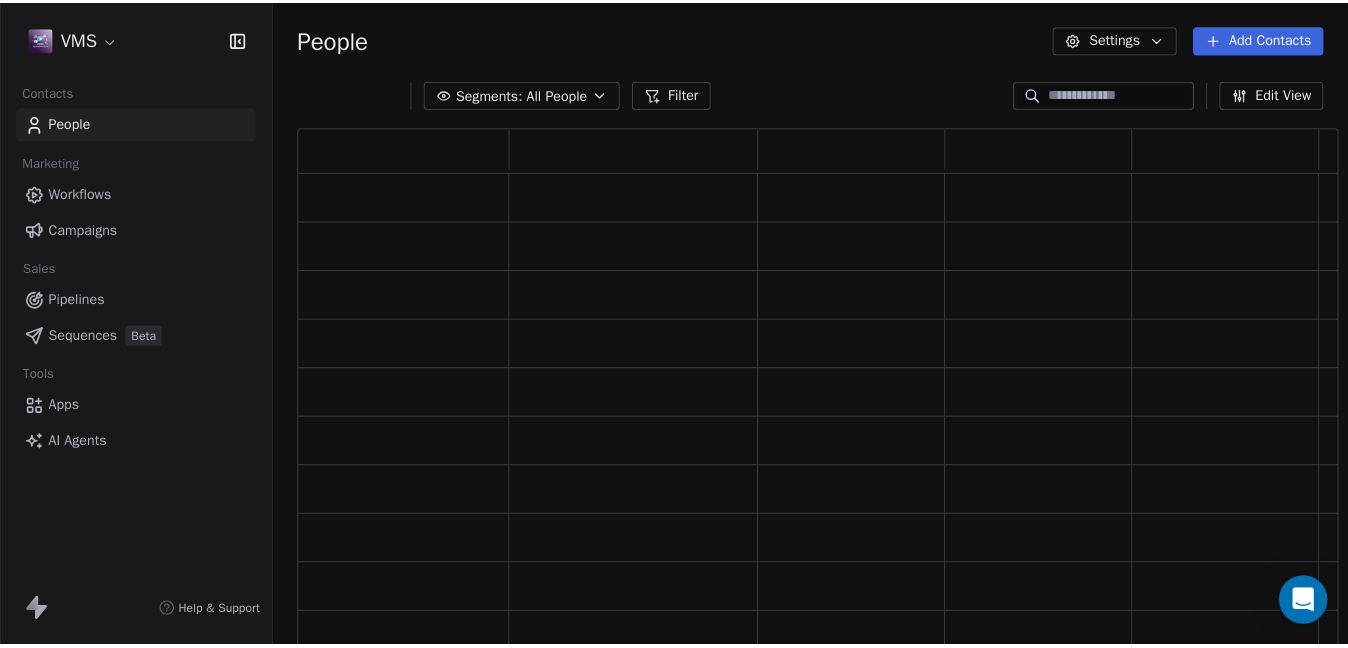 scroll, scrollTop: 0, scrollLeft: 0, axis: both 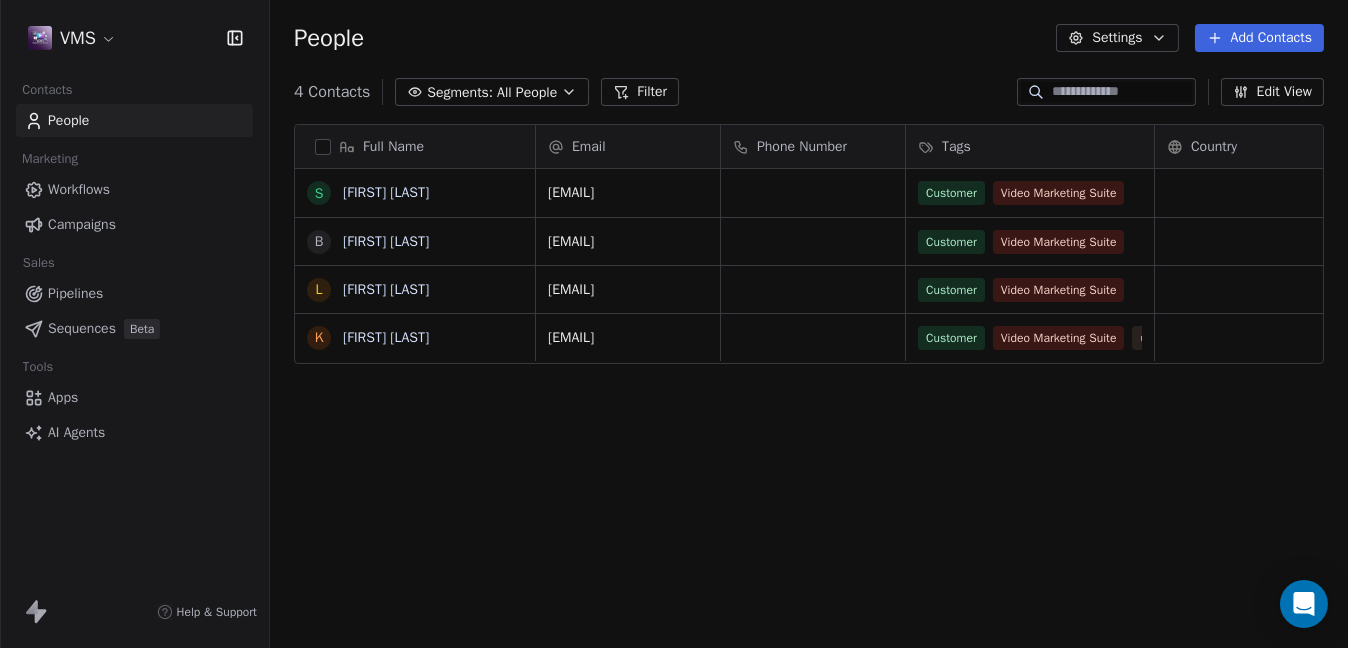 click on "Full Name S [LAST] [FIRST] B [LAST] [FIRST] L [LAST] [FIRST] K [LAST] [FIRST] Email Phone Number Tags Country Website Job Title Status [EMAIL] Customer videomarketingsuite ai [EMAIL] Customer videomarketingsuite ai [EMAIL] Customer videomarketingsuite ai [EMAIL] Customer videomarketingsuite ai unsubscribed
To pick up a draggable item, press the space bar.
While dragging, use the arrow keys to move the item.
Press space again to drop the item in its new position, or press escape to cancel." at bounding box center (674, 324) 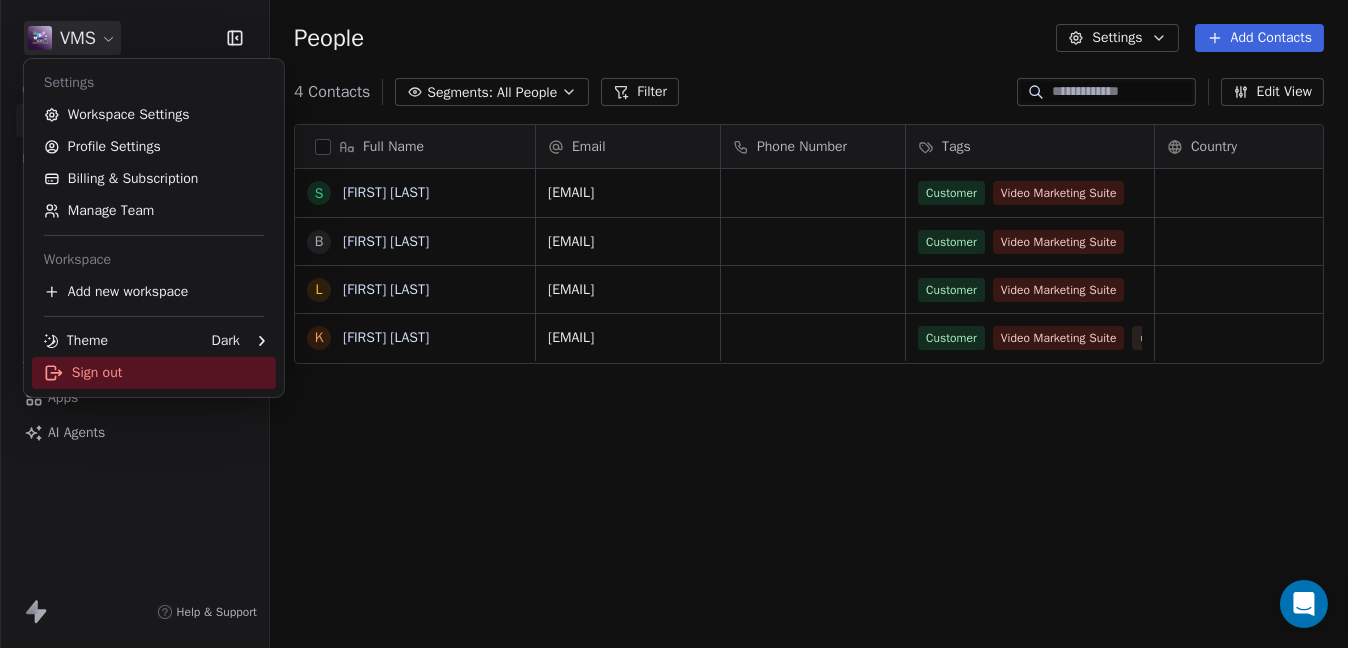 click on "Sign out" at bounding box center [154, 373] 